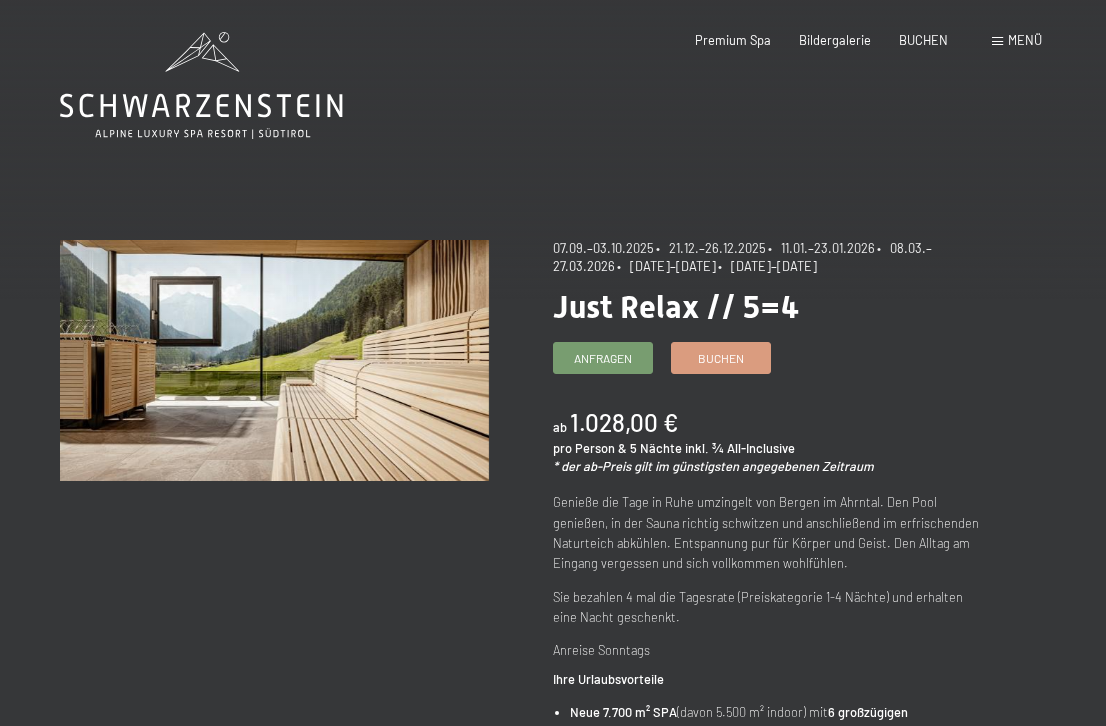 scroll, scrollTop: 0, scrollLeft: 0, axis: both 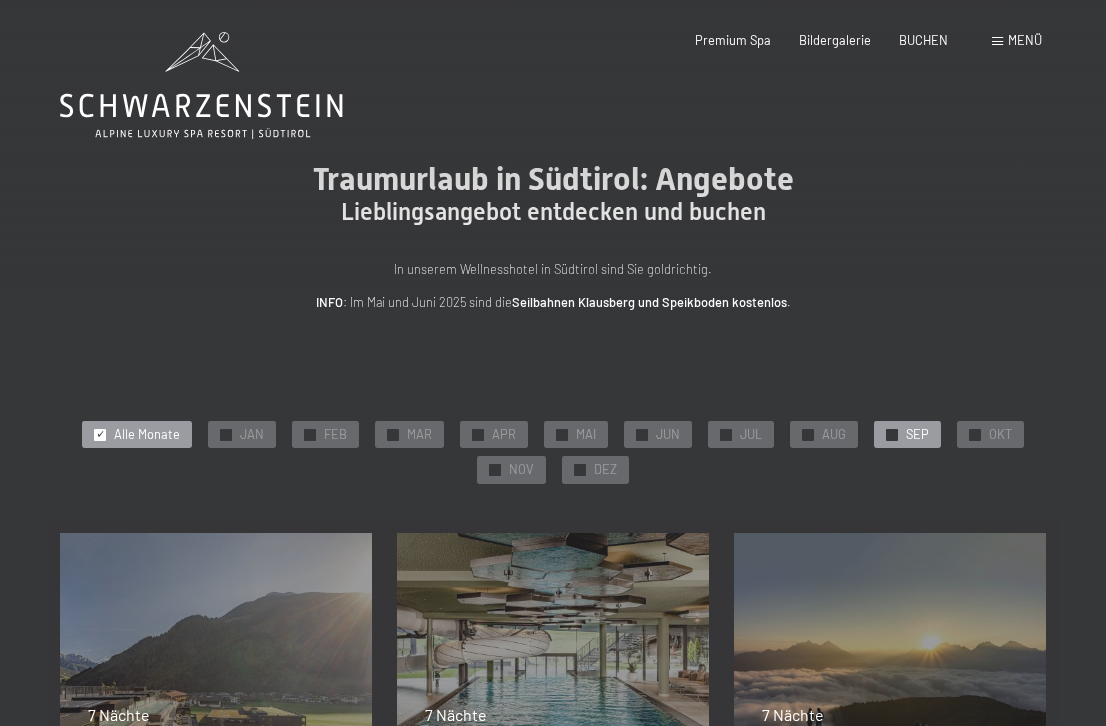 click on "✓" at bounding box center [892, 434] 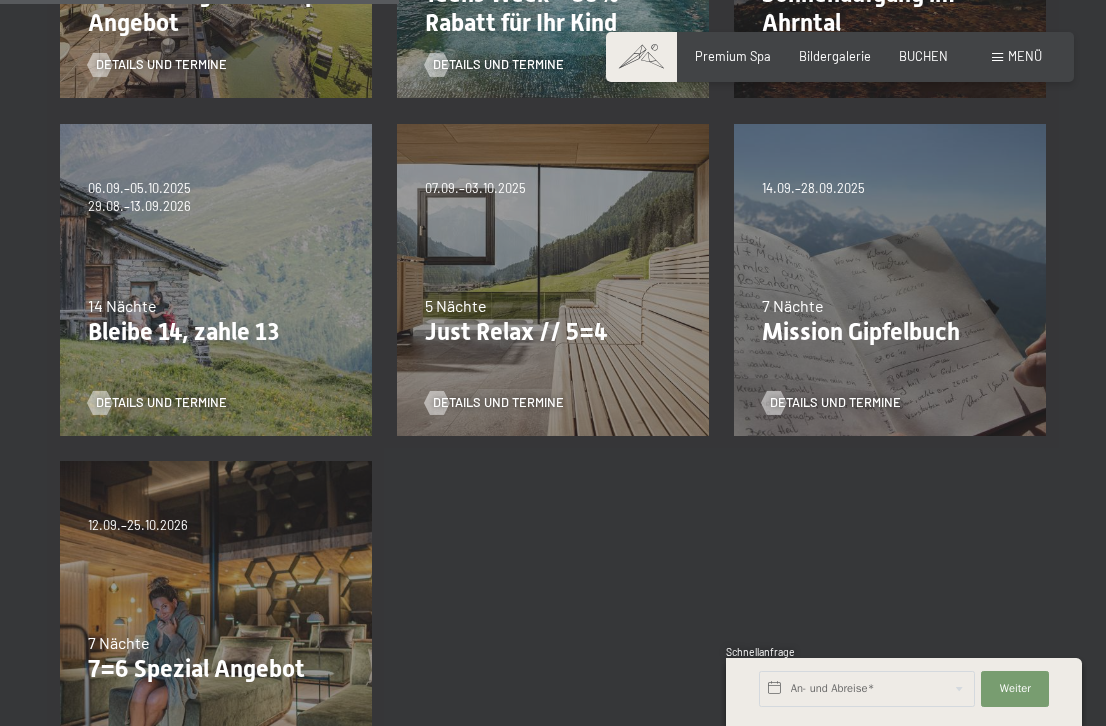 scroll, scrollTop: 700, scrollLeft: 0, axis: vertical 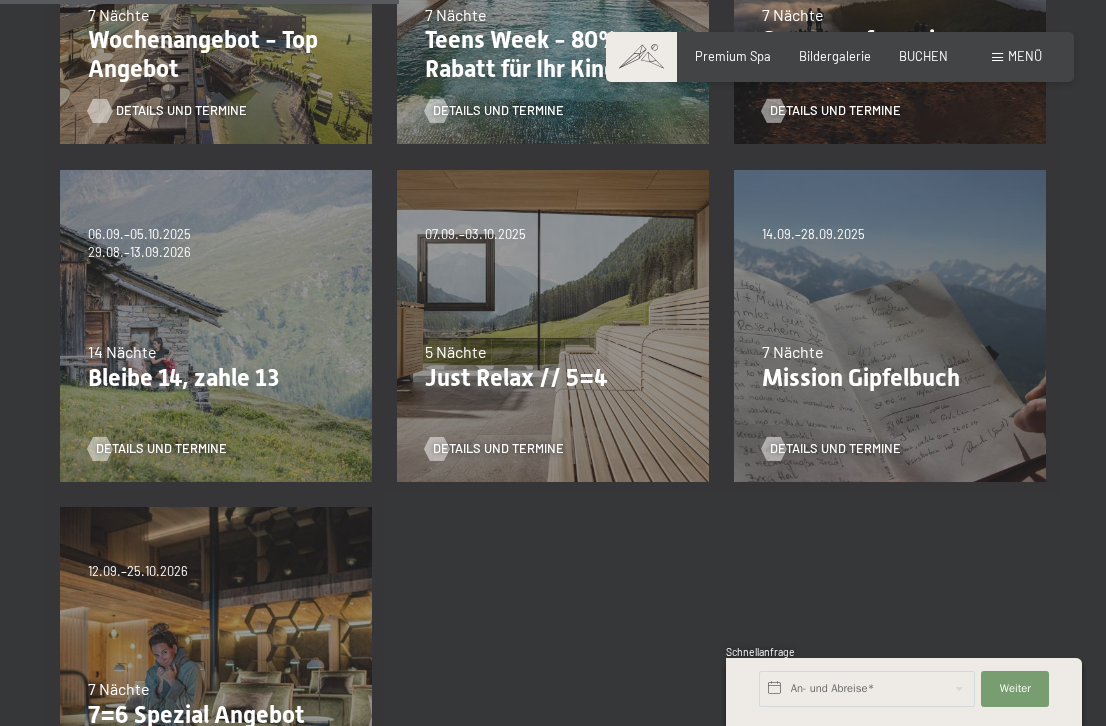 click on "Details und Termine" at bounding box center [181, 111] 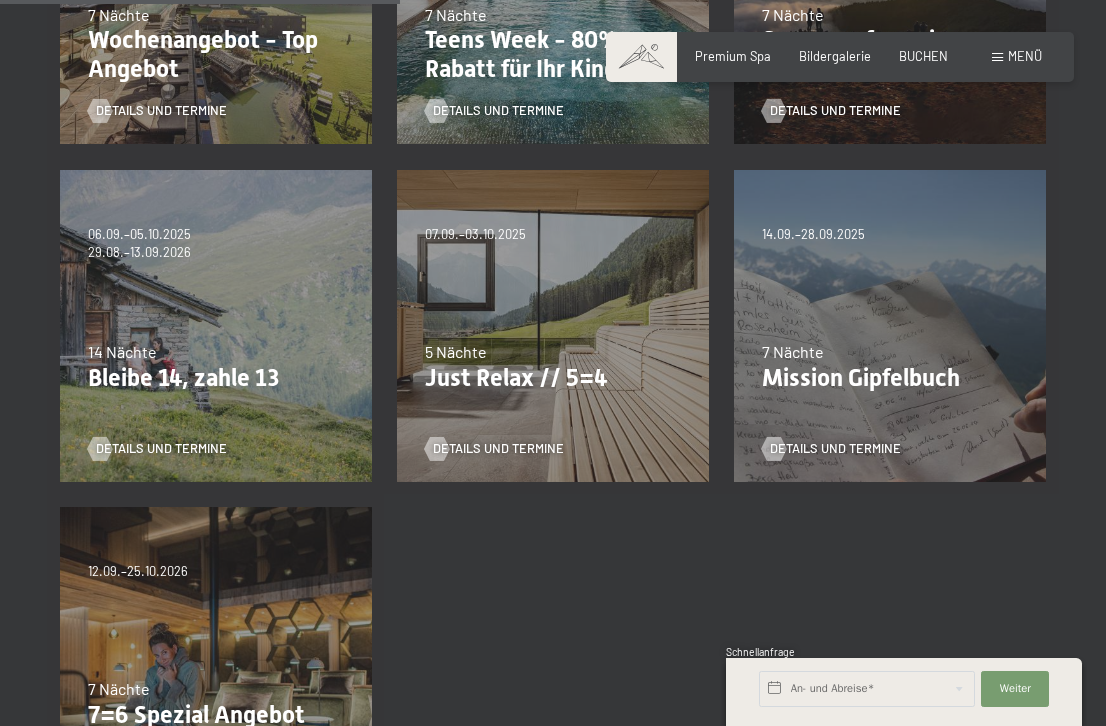 scroll, scrollTop: 900, scrollLeft: 0, axis: vertical 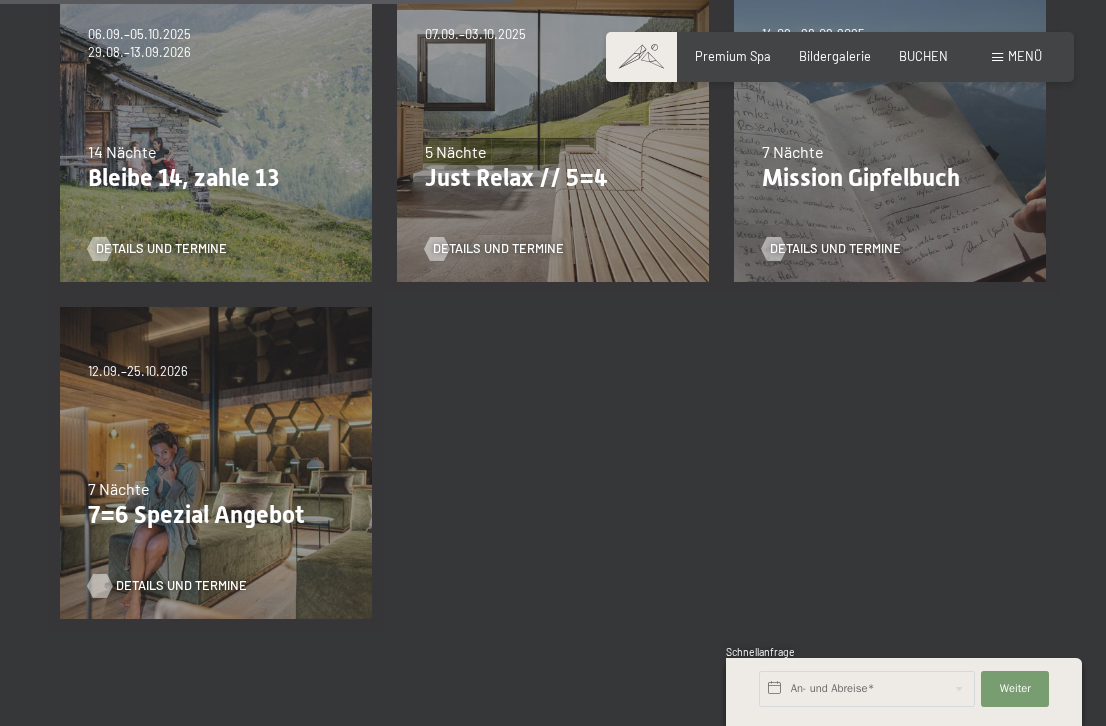 click on "Details und Termine" at bounding box center (181, 586) 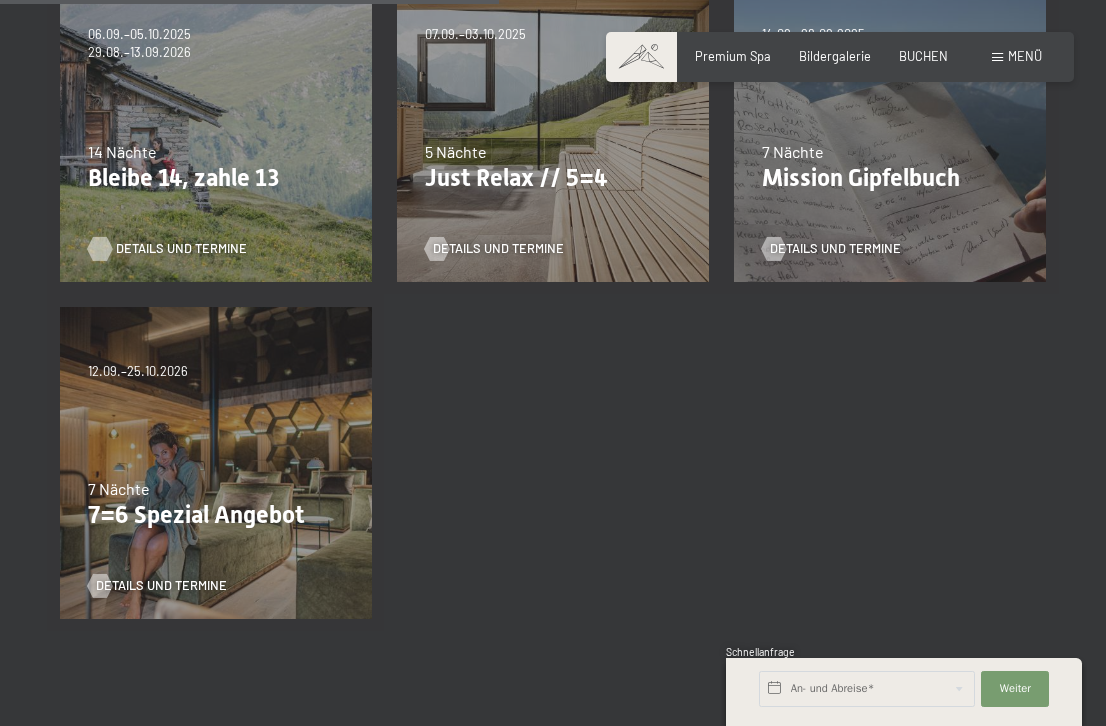 scroll, scrollTop: 700, scrollLeft: 0, axis: vertical 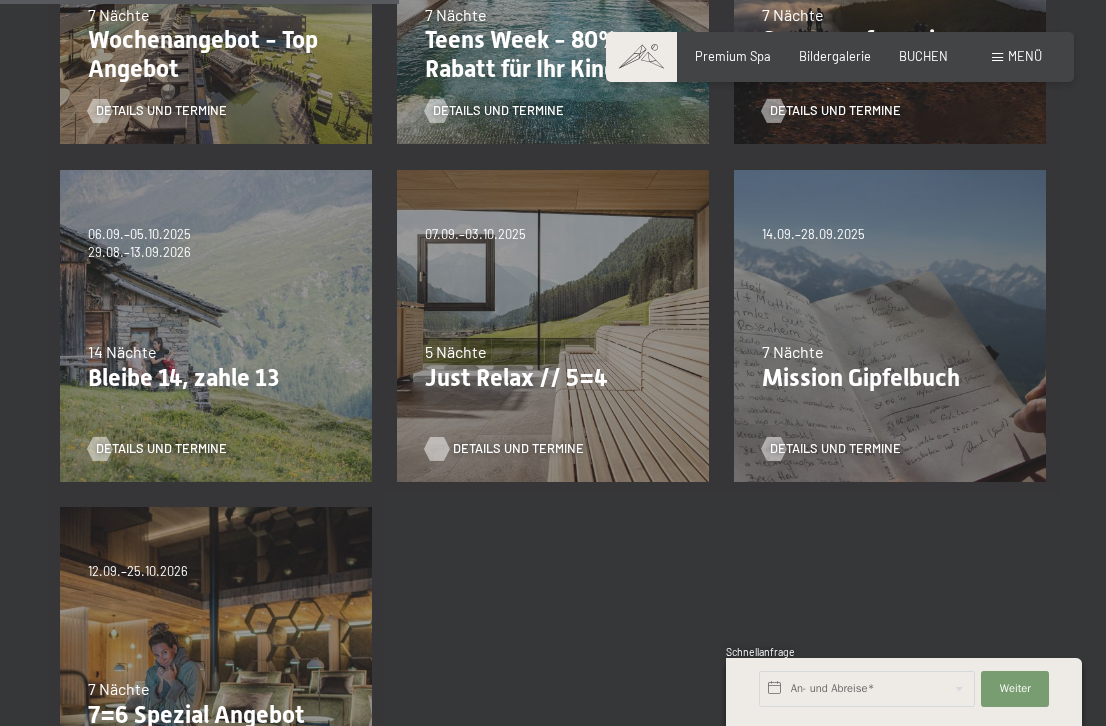 click on "Details und Termine" at bounding box center (518, 449) 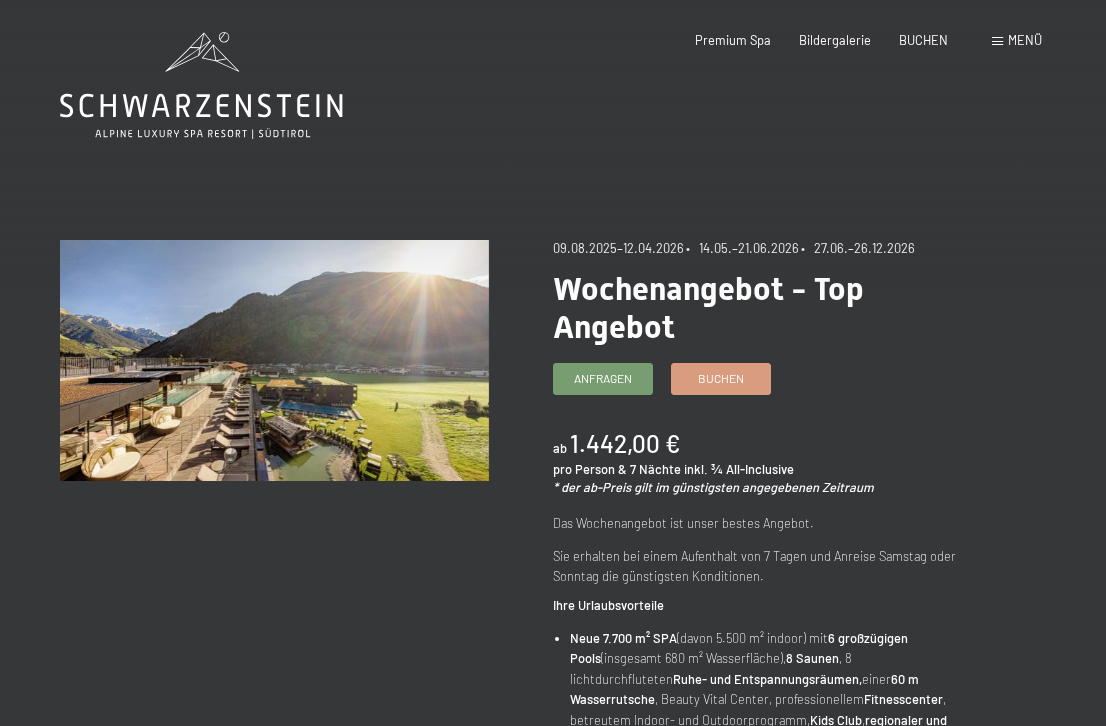 scroll, scrollTop: 0, scrollLeft: 0, axis: both 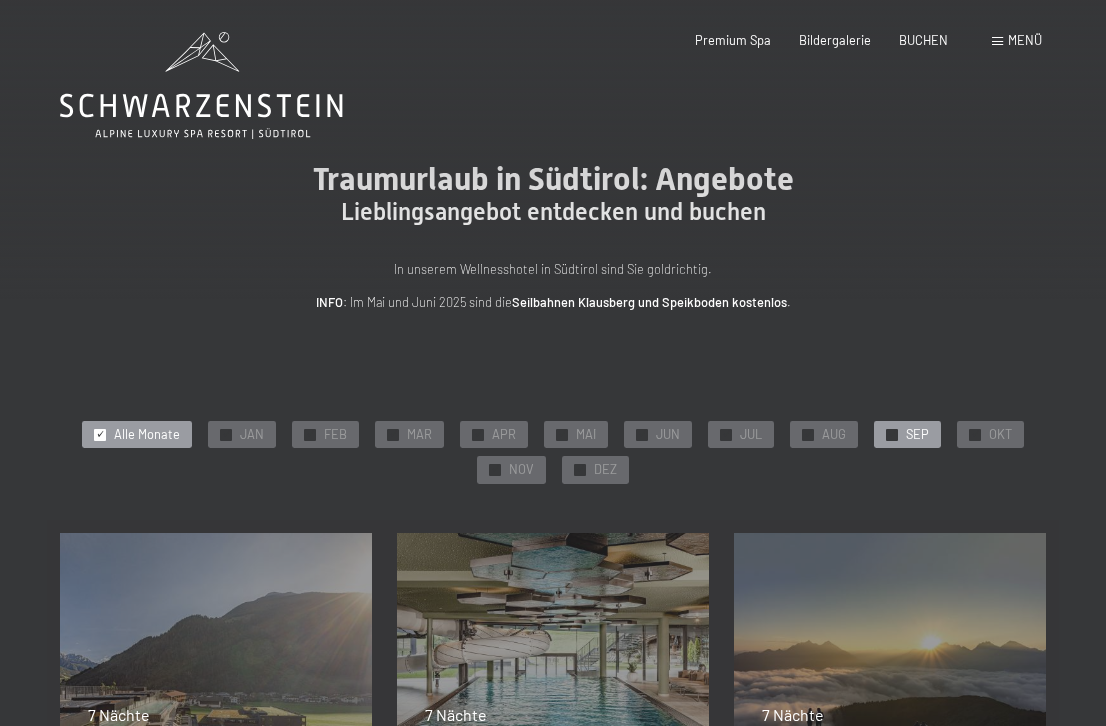 click on "✓       SEP" at bounding box center [907, 435] 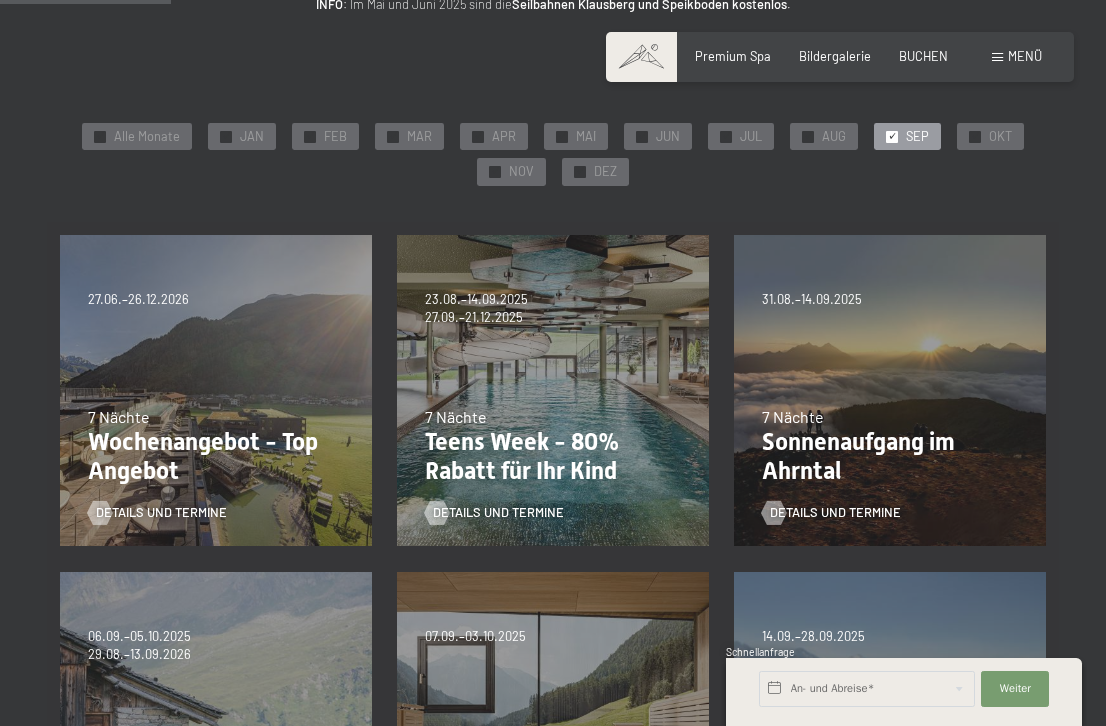 scroll, scrollTop: 300, scrollLeft: 0, axis: vertical 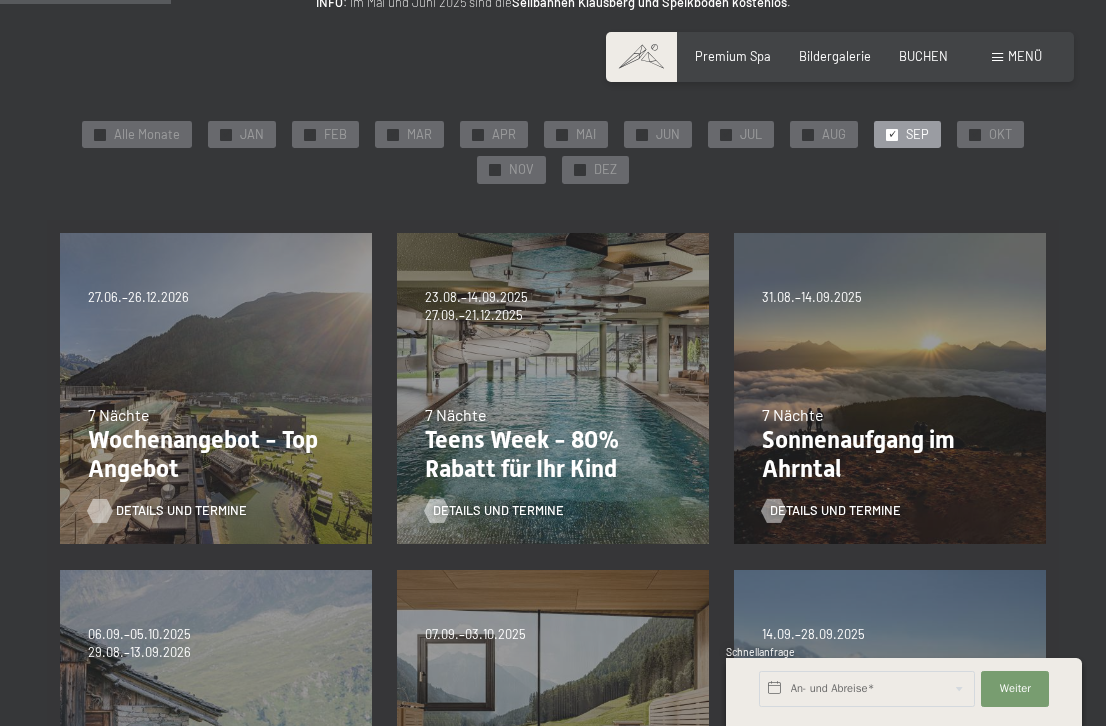 click on "Details und Termine" at bounding box center (181, 511) 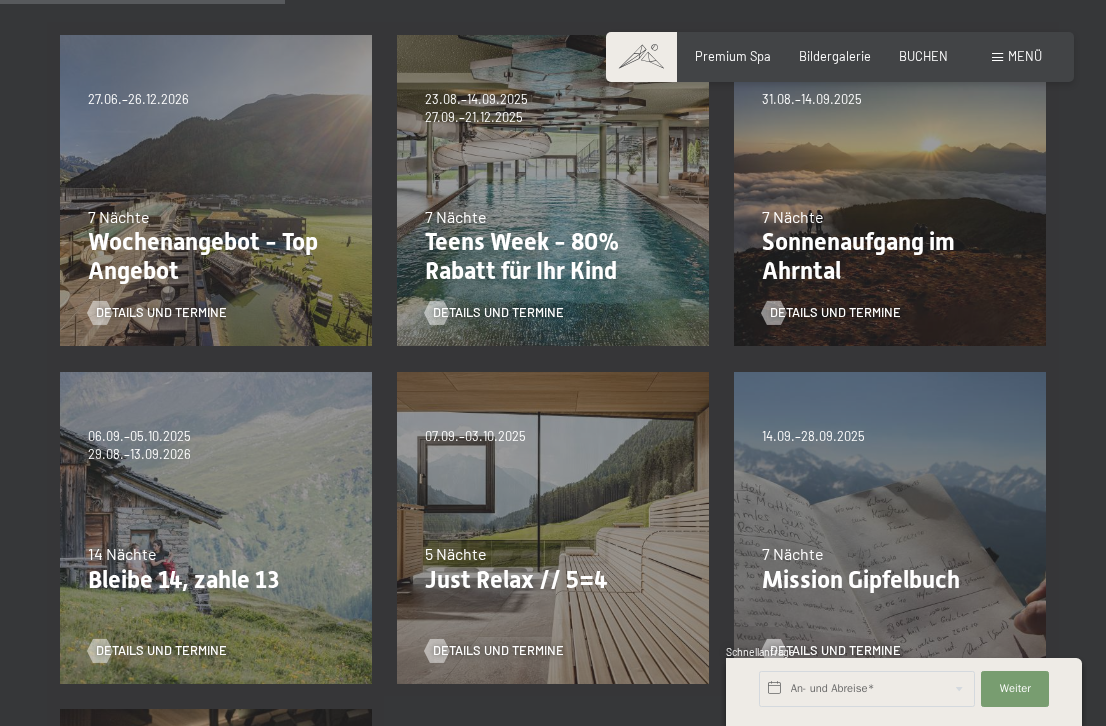 scroll, scrollTop: 500, scrollLeft: 0, axis: vertical 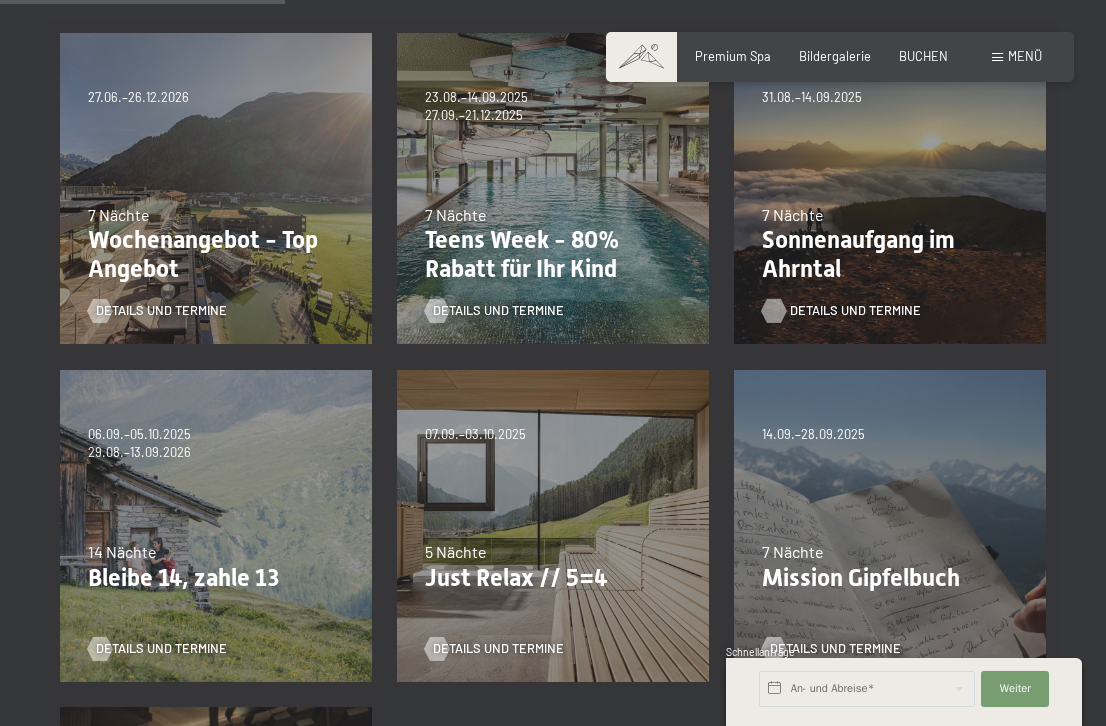 click on "Details und Termine" at bounding box center [855, 311] 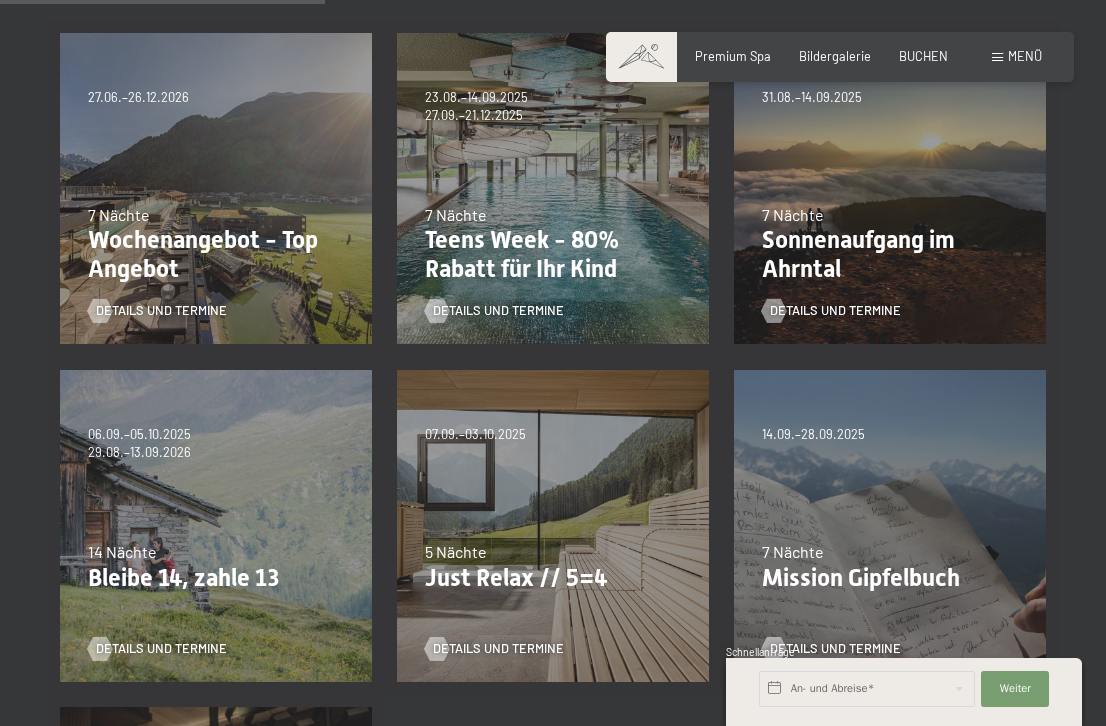 scroll, scrollTop: 800, scrollLeft: 0, axis: vertical 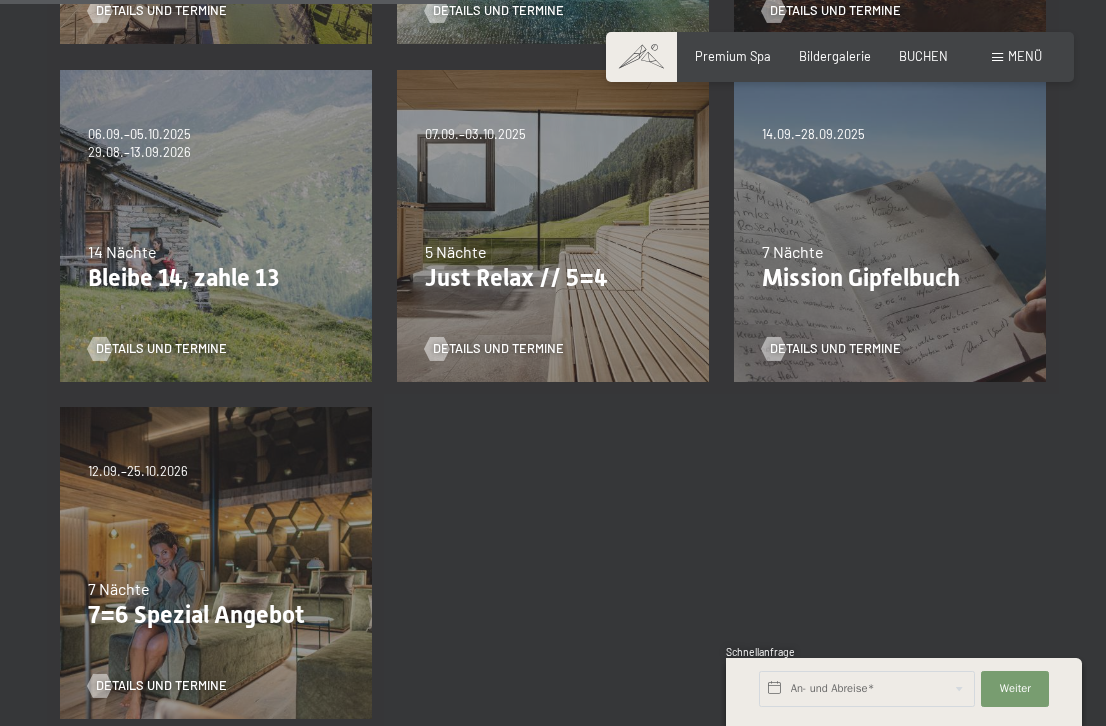 click on "Details und Termine" at bounding box center [210, 337] 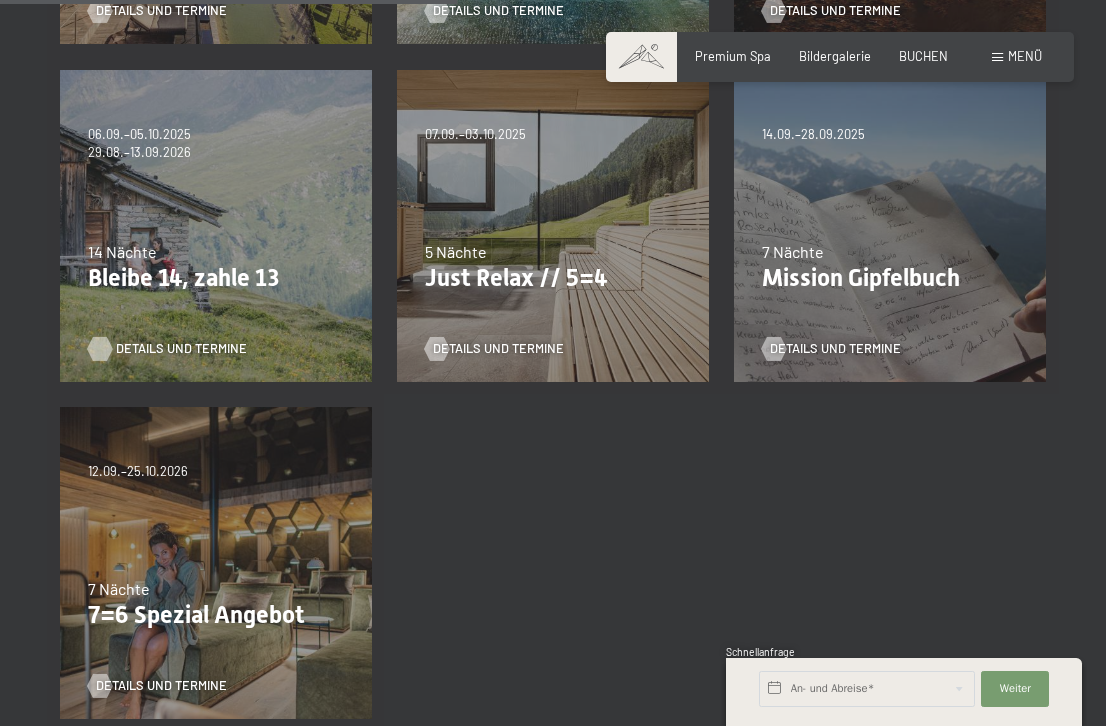 click on "Details und Termine" at bounding box center (181, 349) 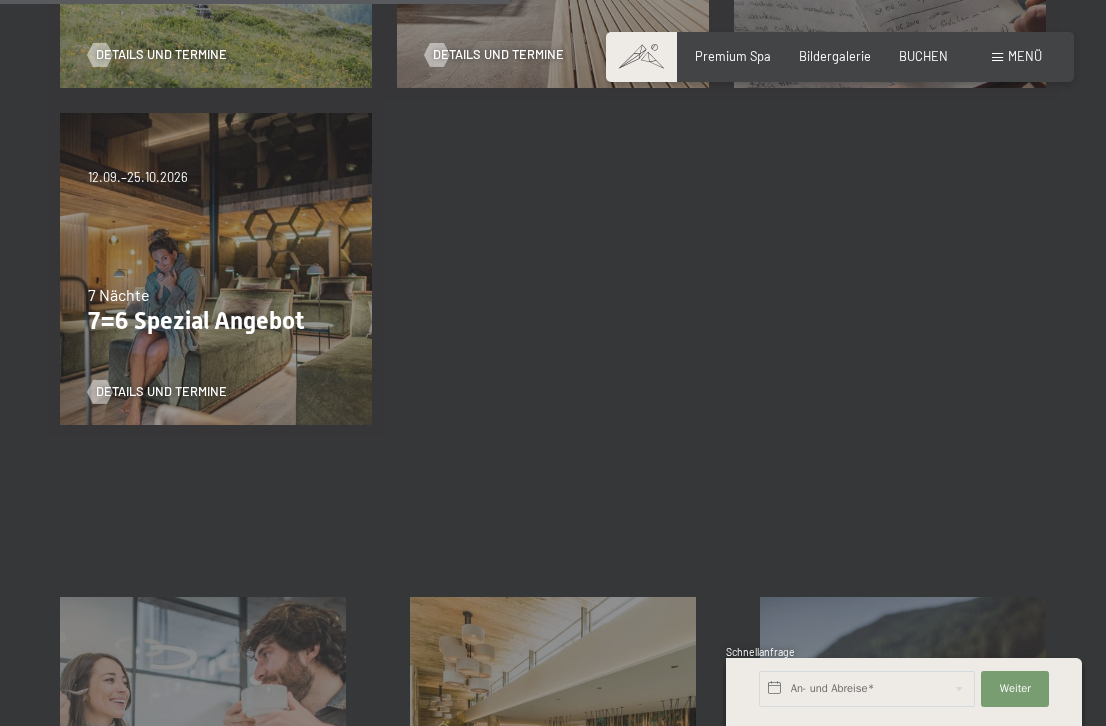 scroll, scrollTop: 1100, scrollLeft: 0, axis: vertical 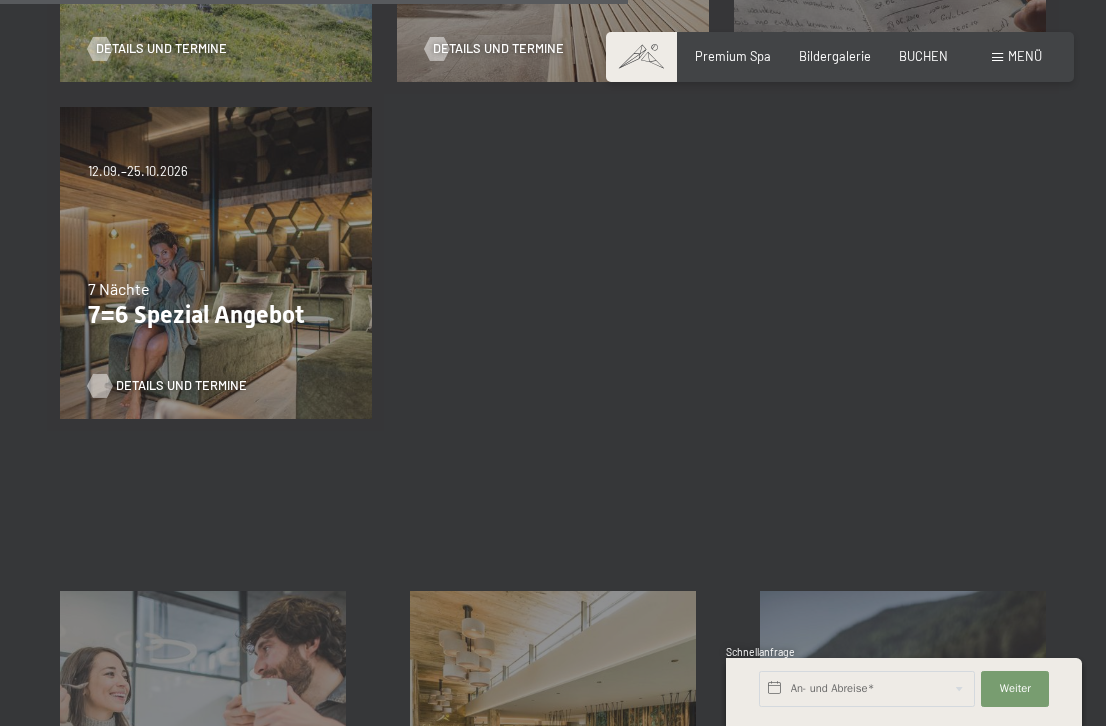 click on "Details und Termine" at bounding box center (181, 386) 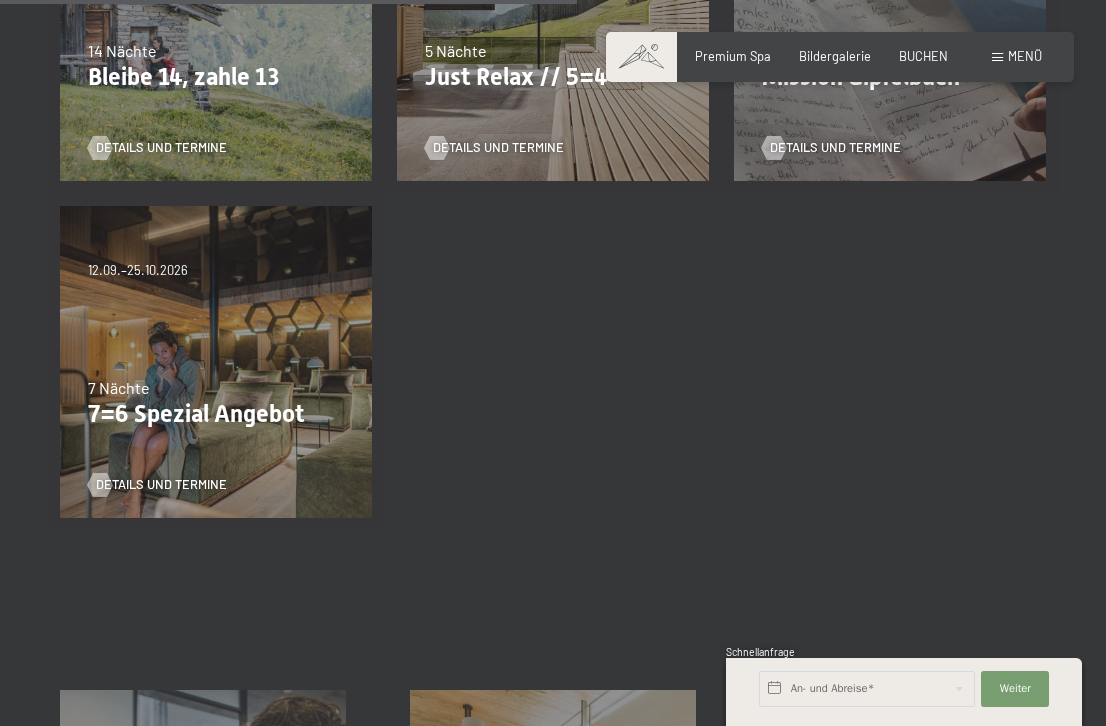 scroll, scrollTop: 800, scrollLeft: 0, axis: vertical 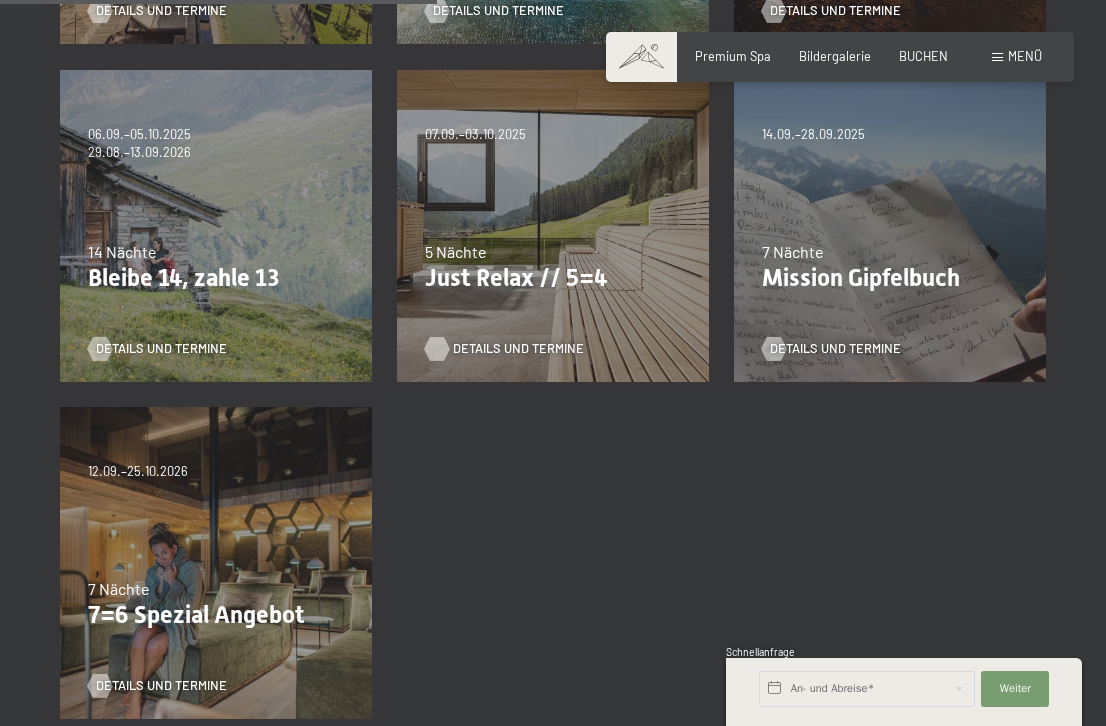 click on "Details und Termine" at bounding box center (518, 349) 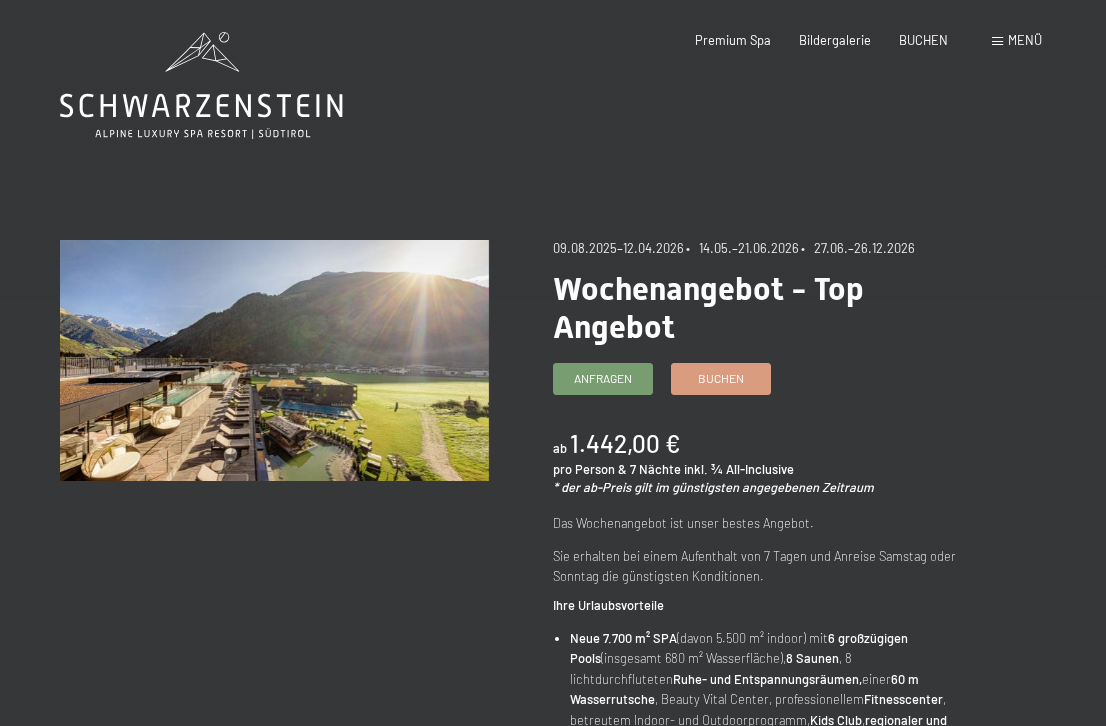 scroll, scrollTop: 0, scrollLeft: 0, axis: both 